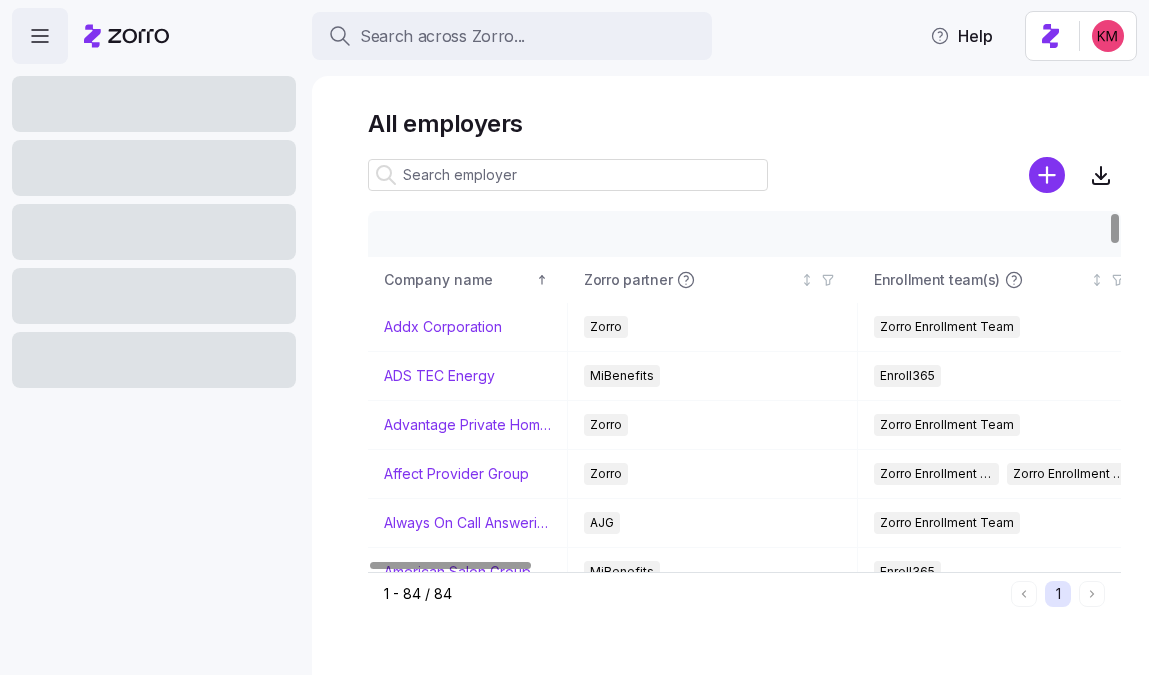 scroll, scrollTop: 0, scrollLeft: 0, axis: both 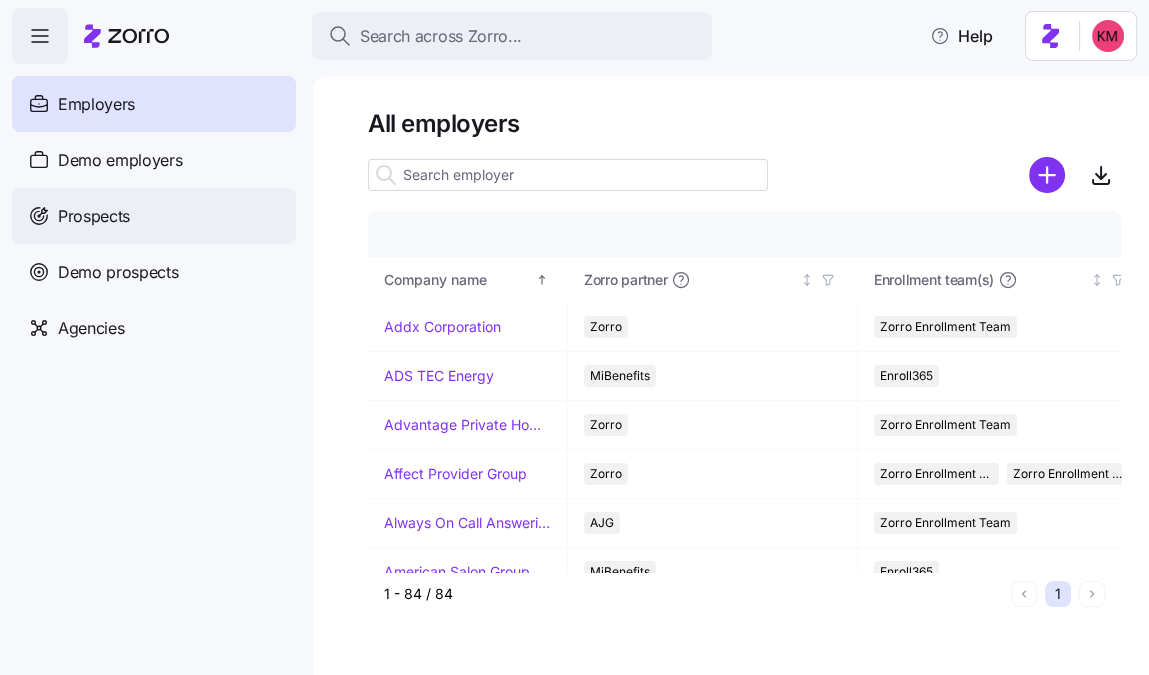 click on "Prospects" at bounding box center [94, 216] 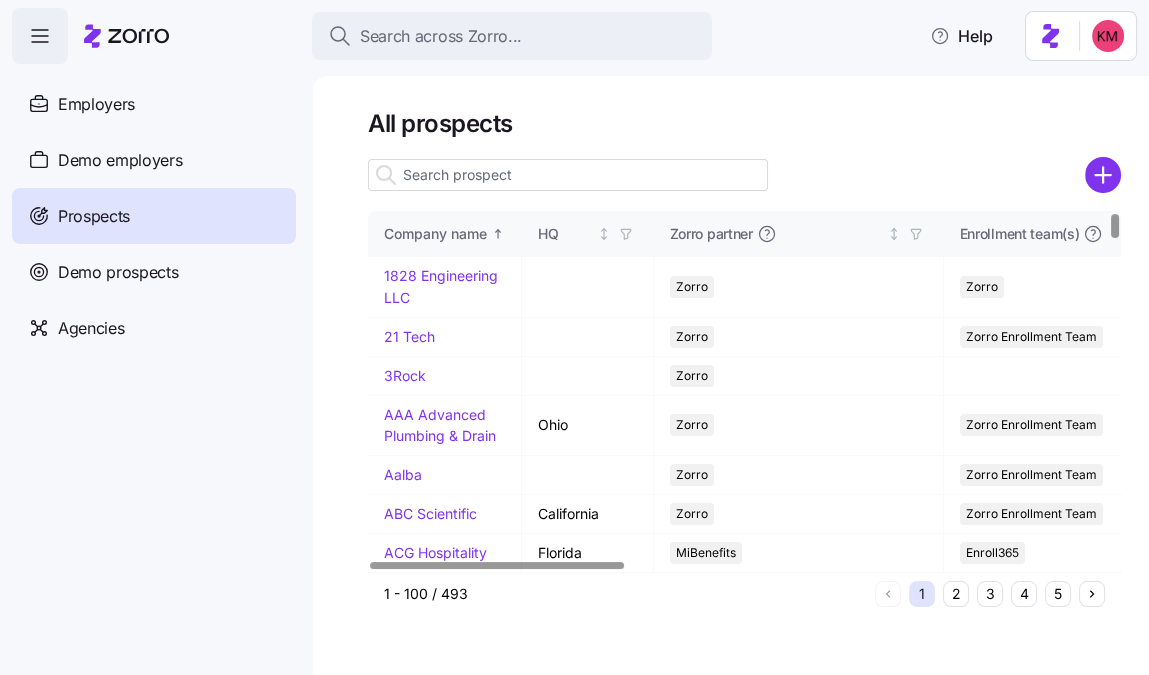 click at bounding box center [568, 175] 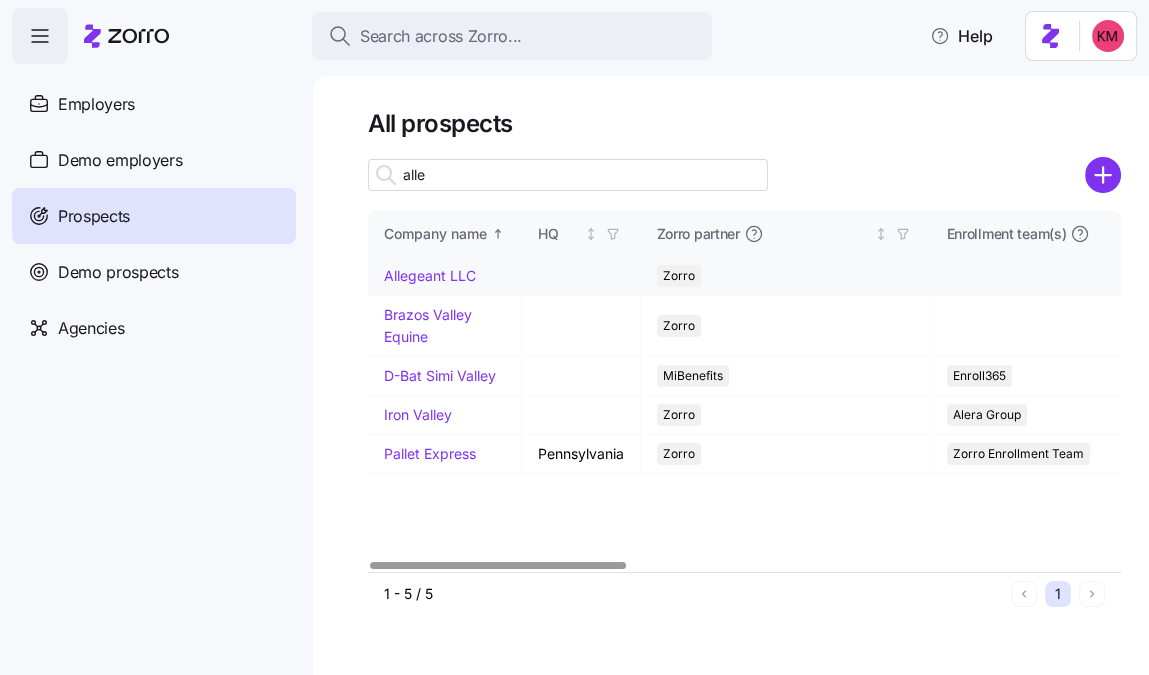 type on "alle" 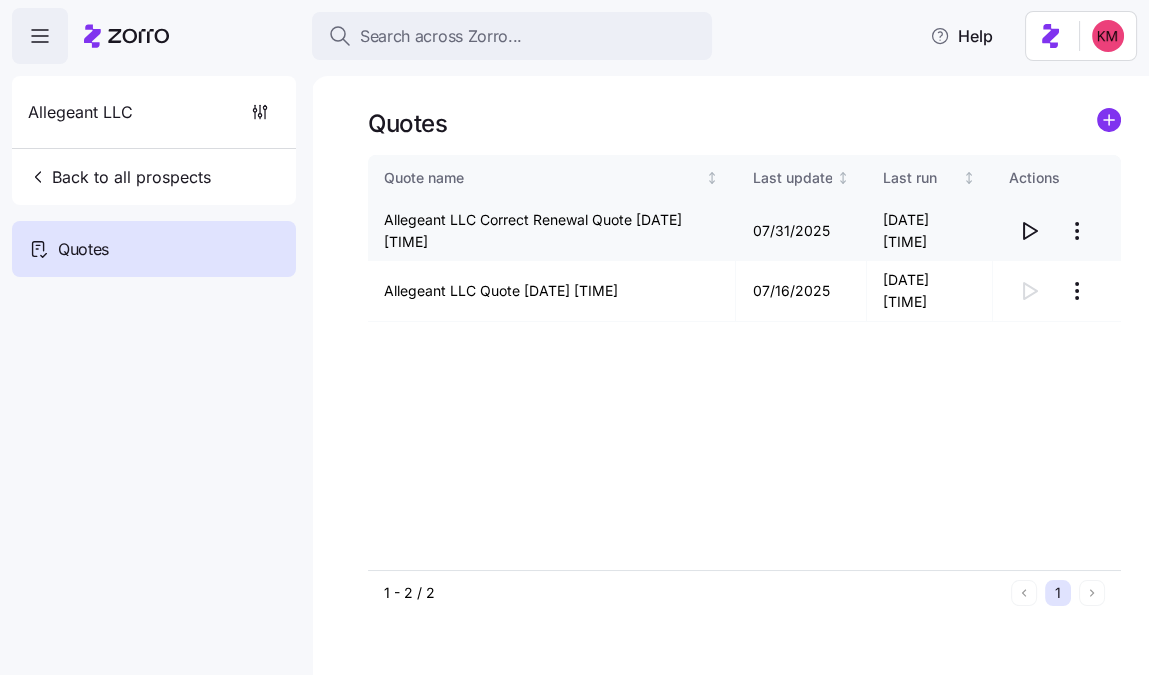 click 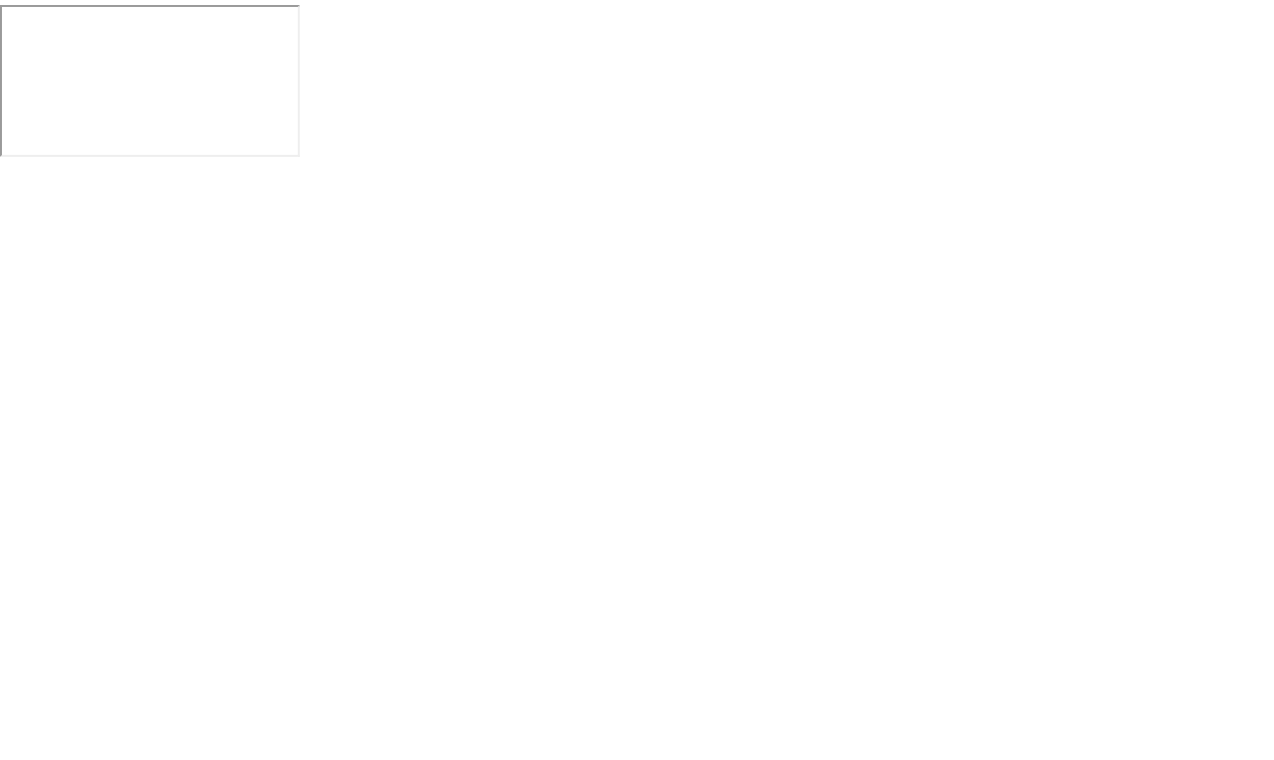 scroll, scrollTop: 0, scrollLeft: 0, axis: both 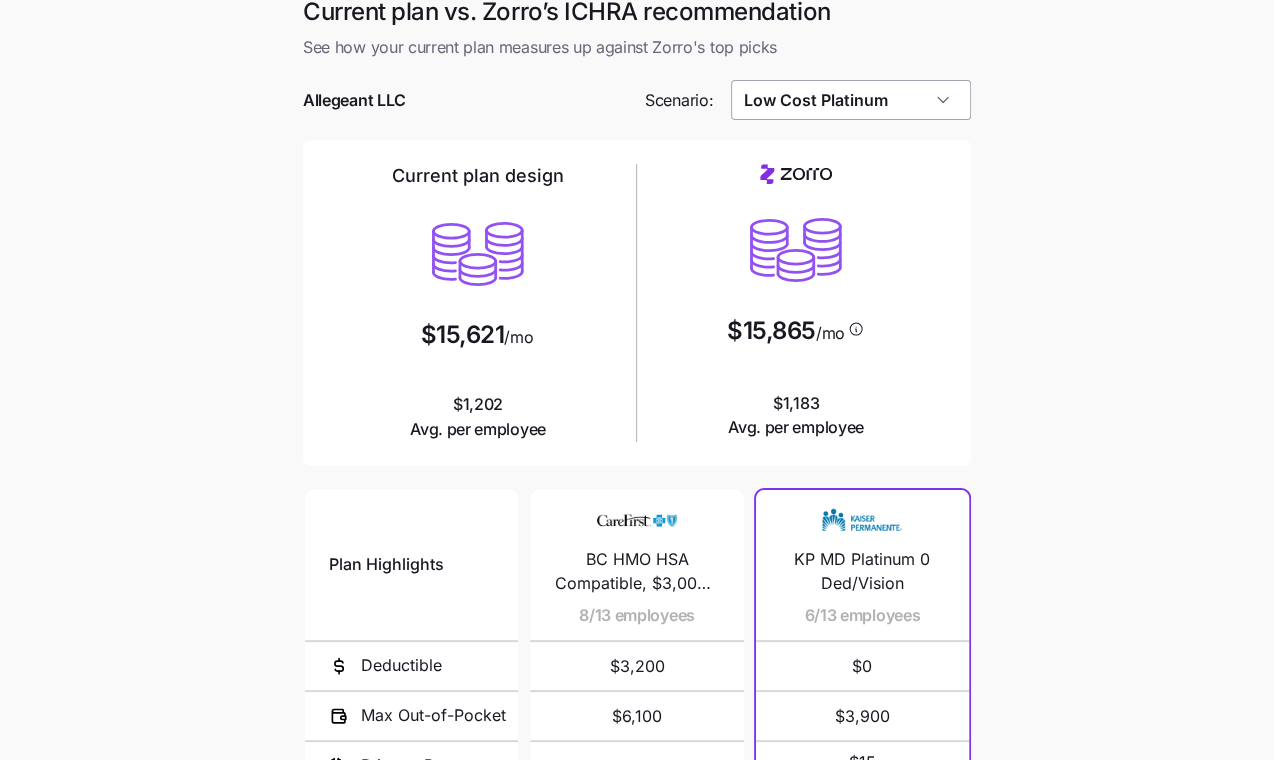 click on "Low Cost Platinum" at bounding box center (851, 100) 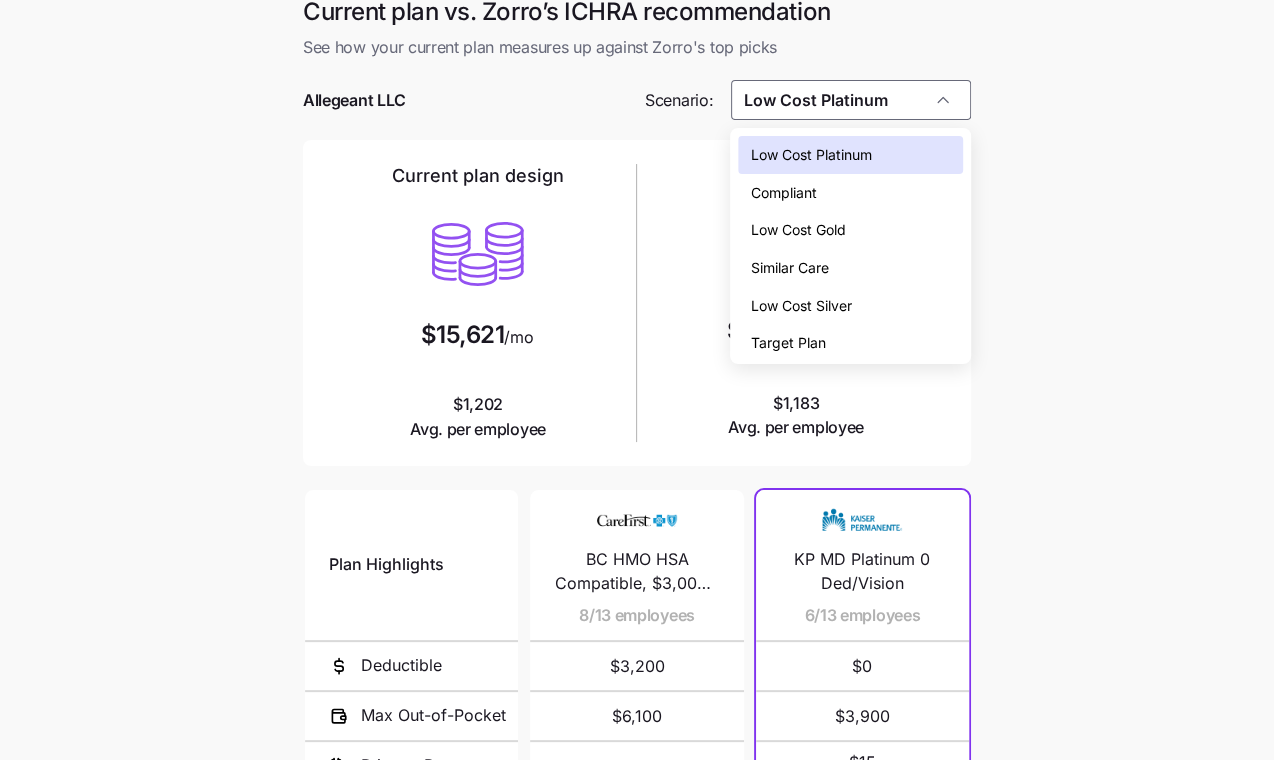 click on "Low Cost Gold" at bounding box center [797, 230] 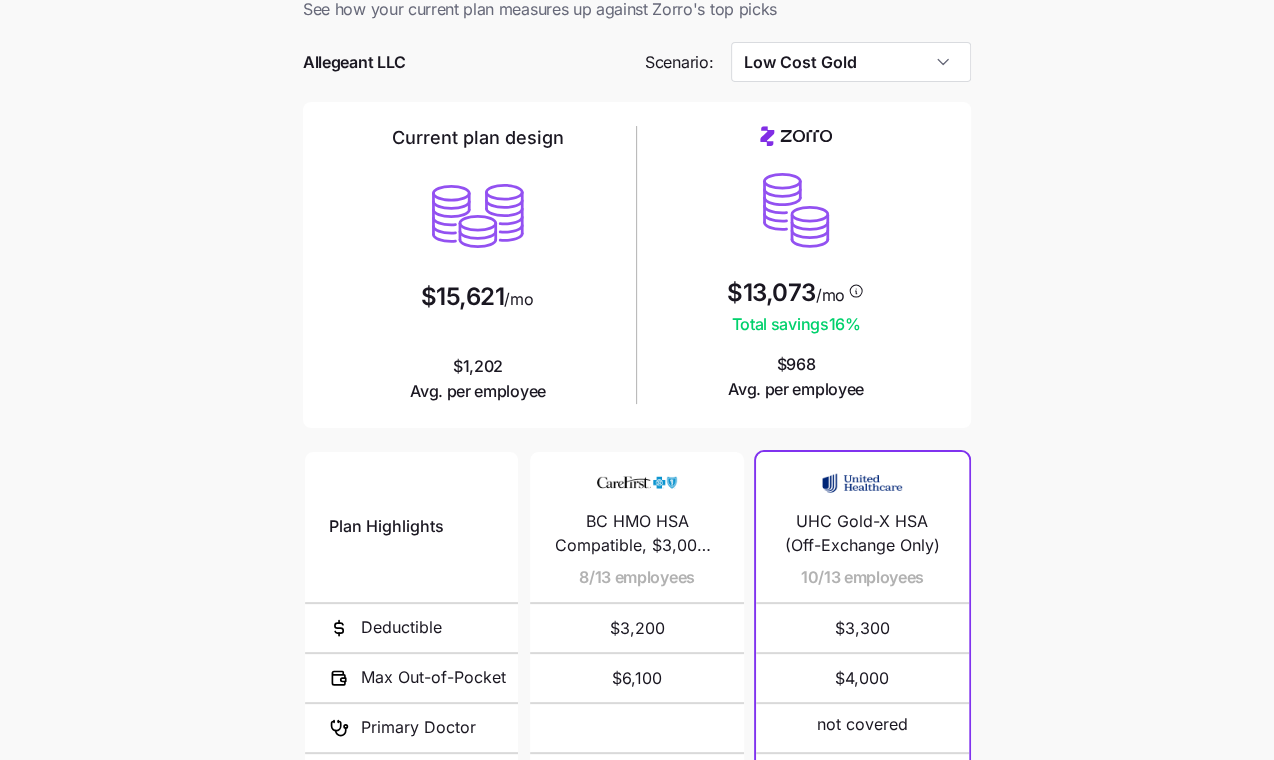 scroll, scrollTop: 55, scrollLeft: 0, axis: vertical 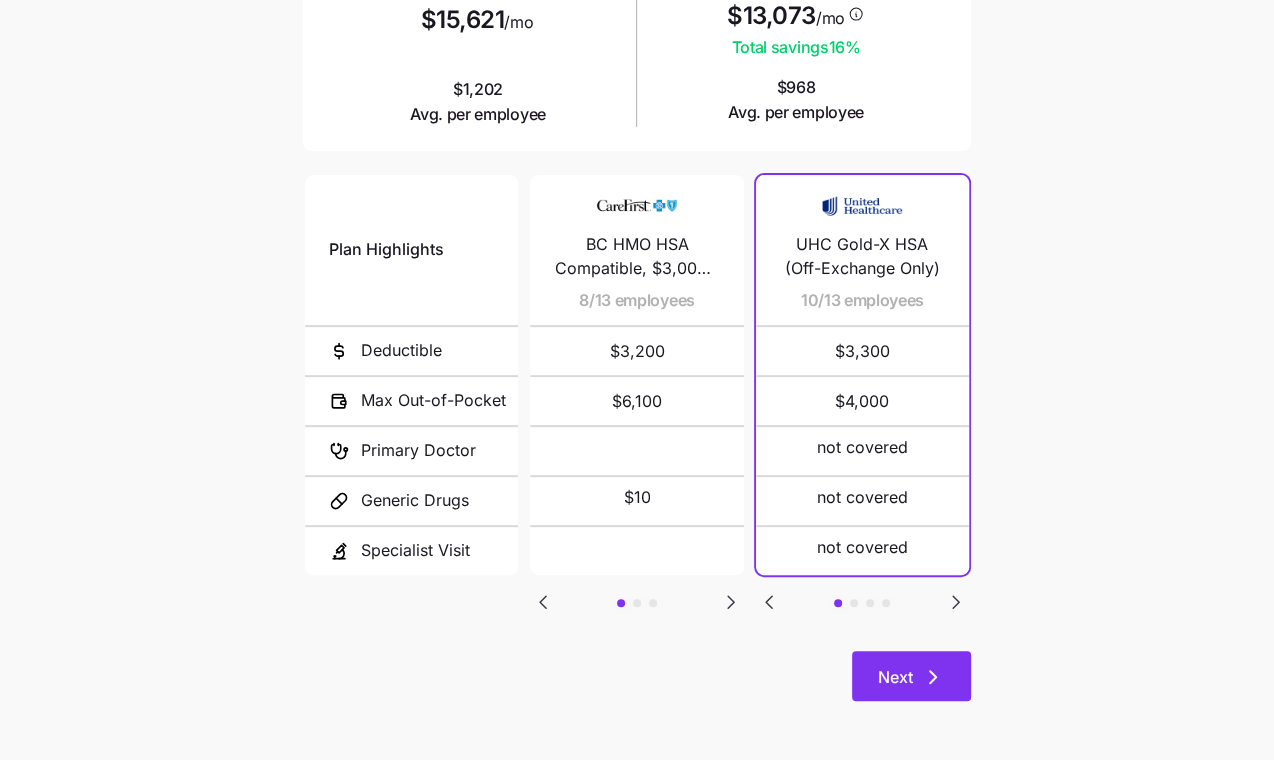 click on "Next" at bounding box center [895, 677] 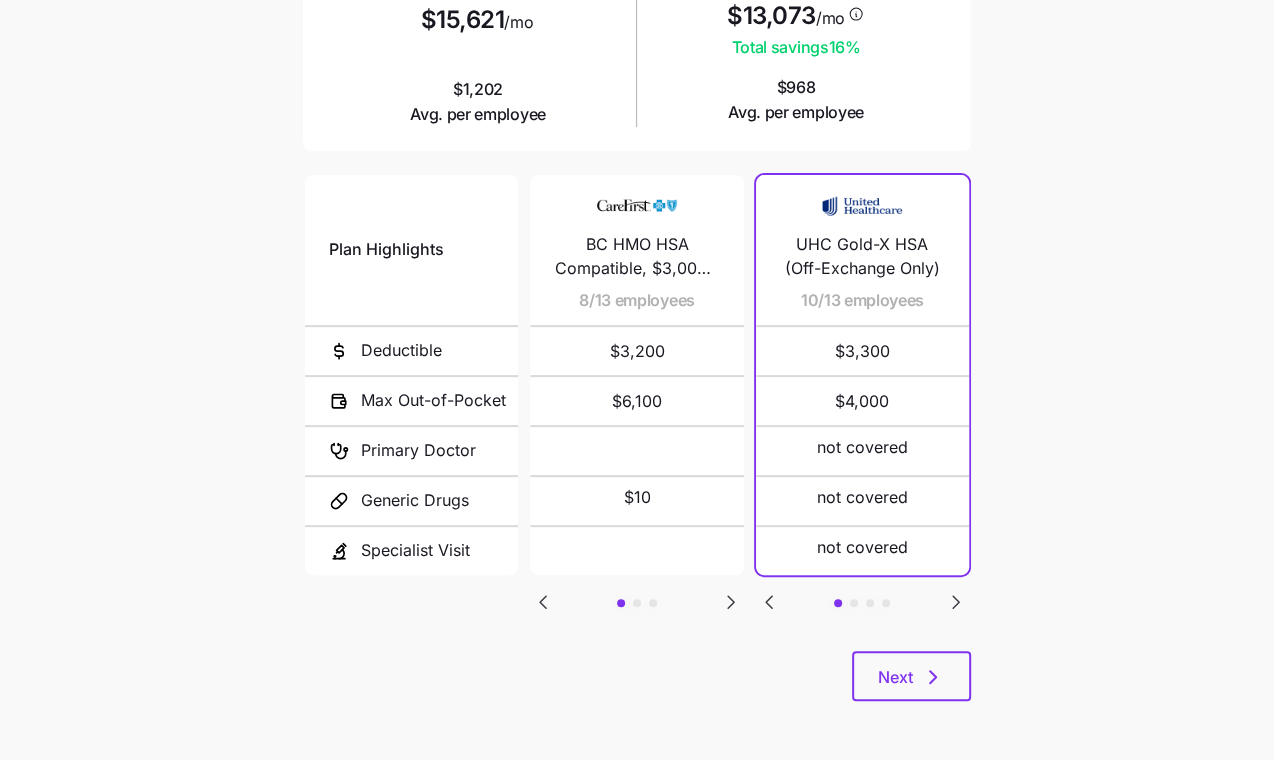 scroll, scrollTop: 0, scrollLeft: 0, axis: both 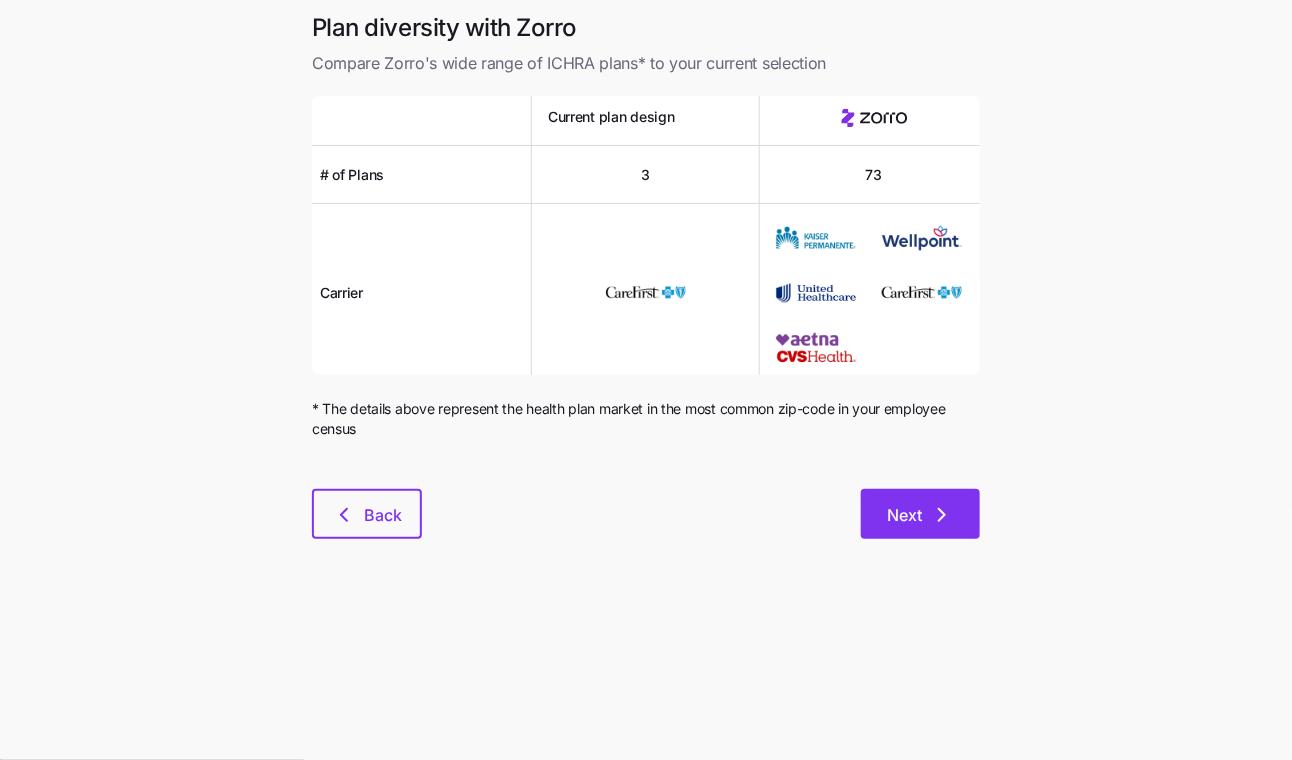 click on "Next" at bounding box center [920, 514] 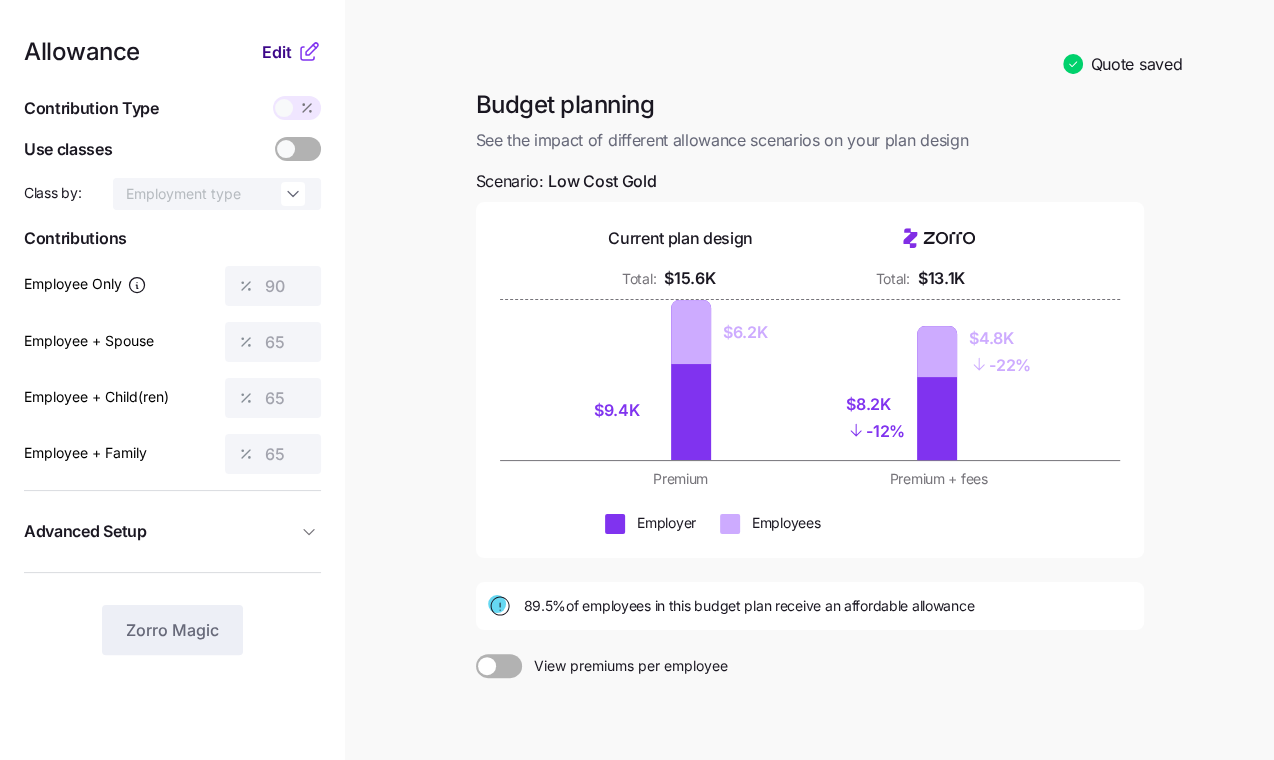 click on "Edit" at bounding box center [277, 52] 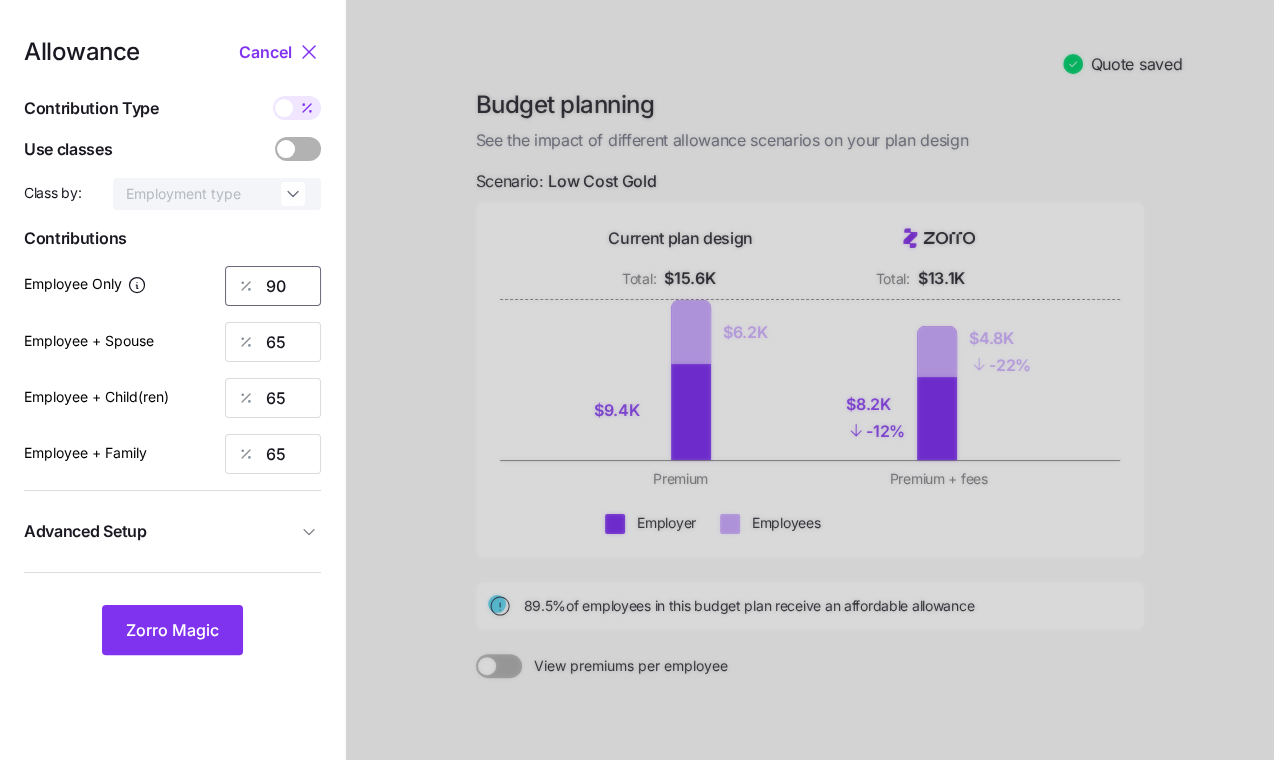 click on "90" at bounding box center [273, 286] 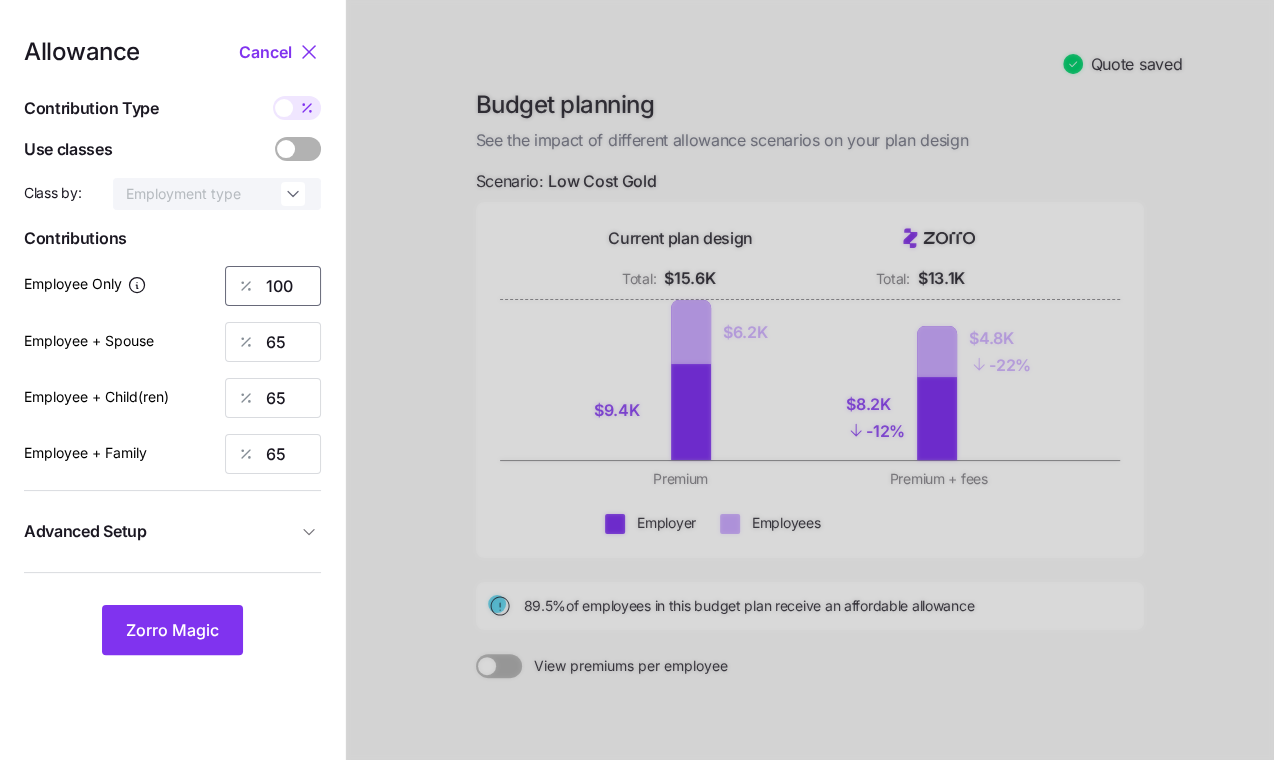 type on "100" 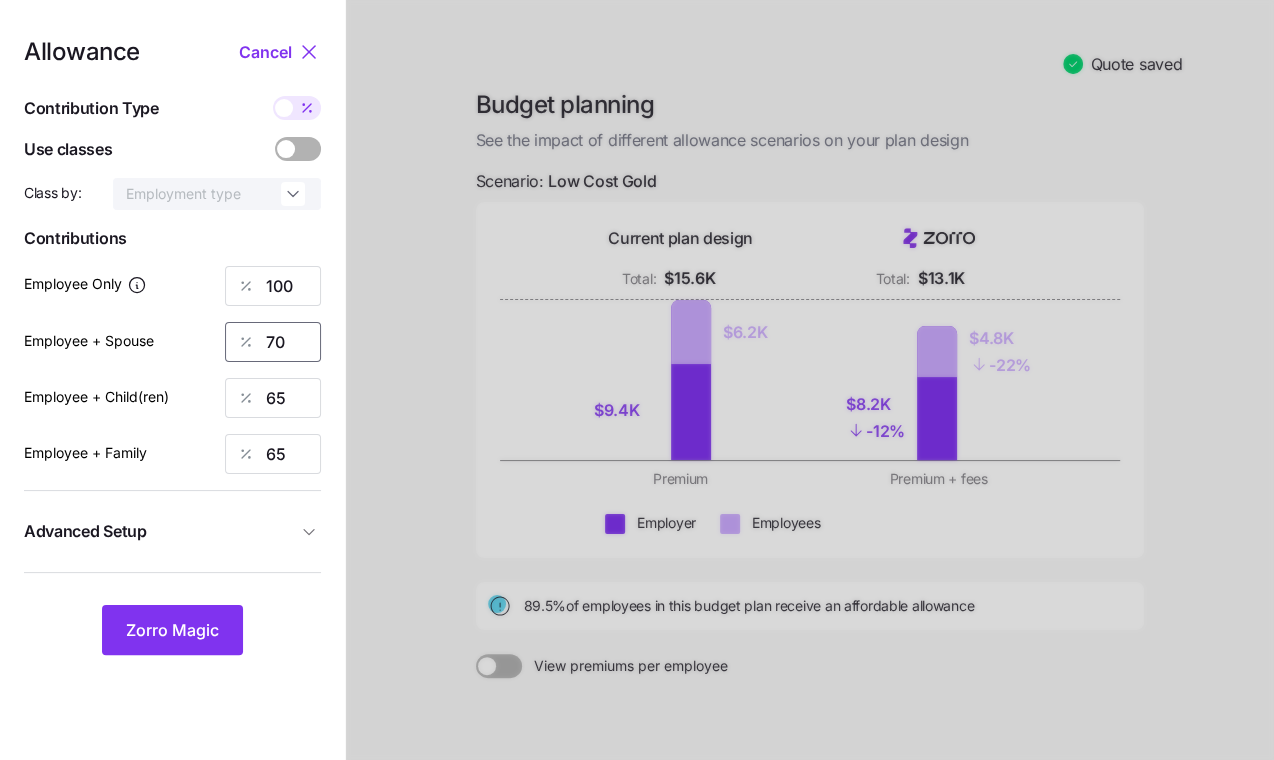 type on "70" 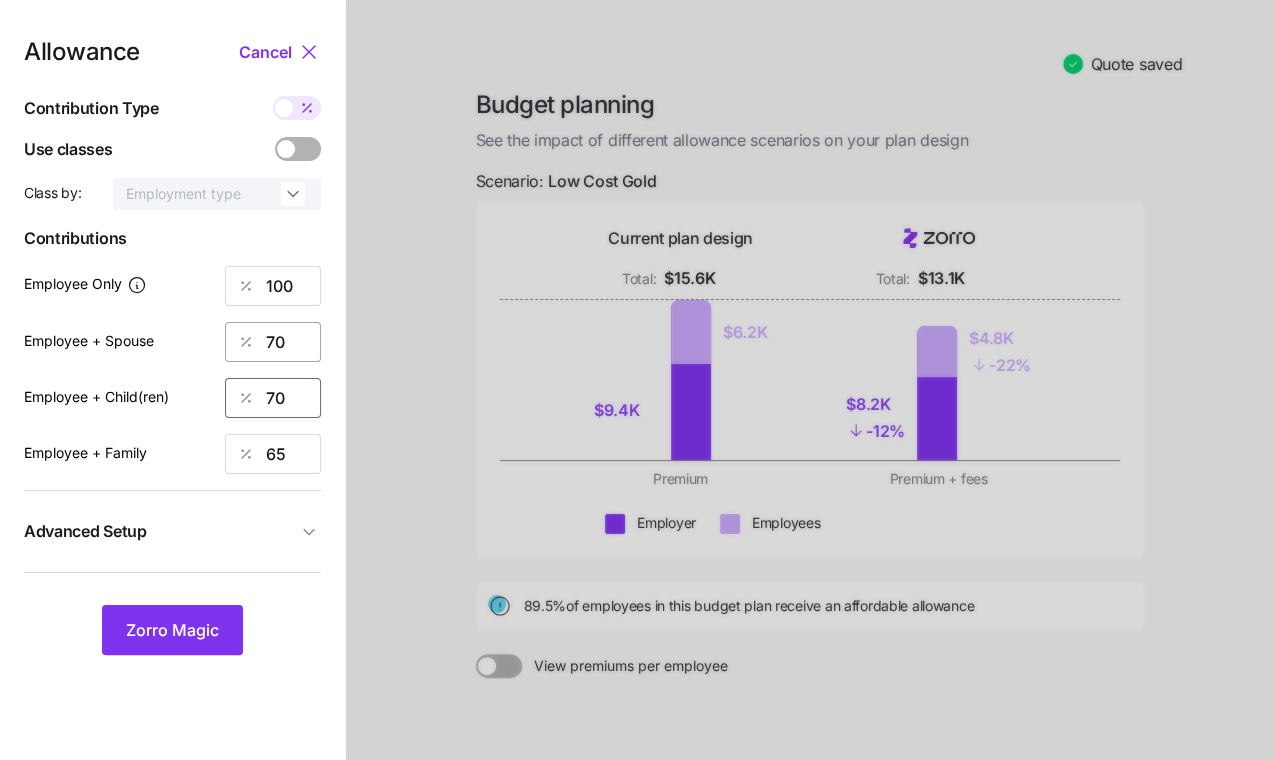 type on "70" 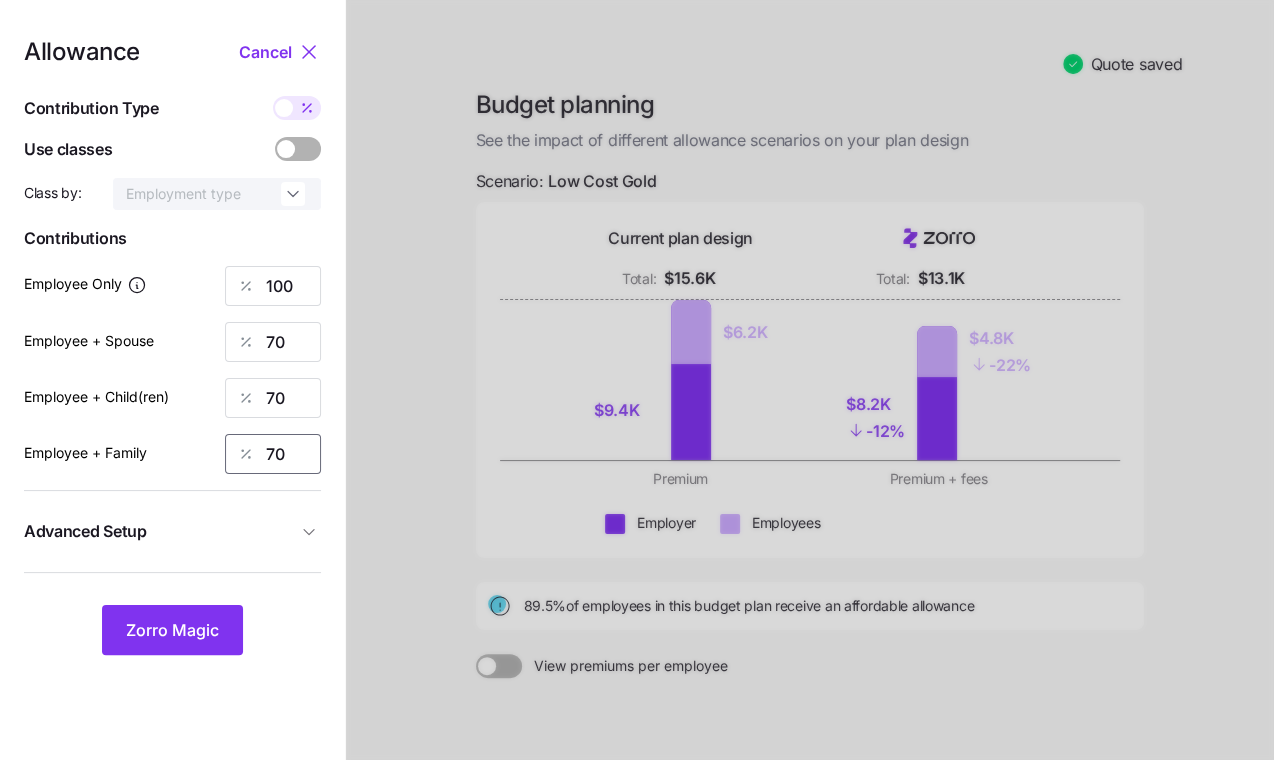 type on "70" 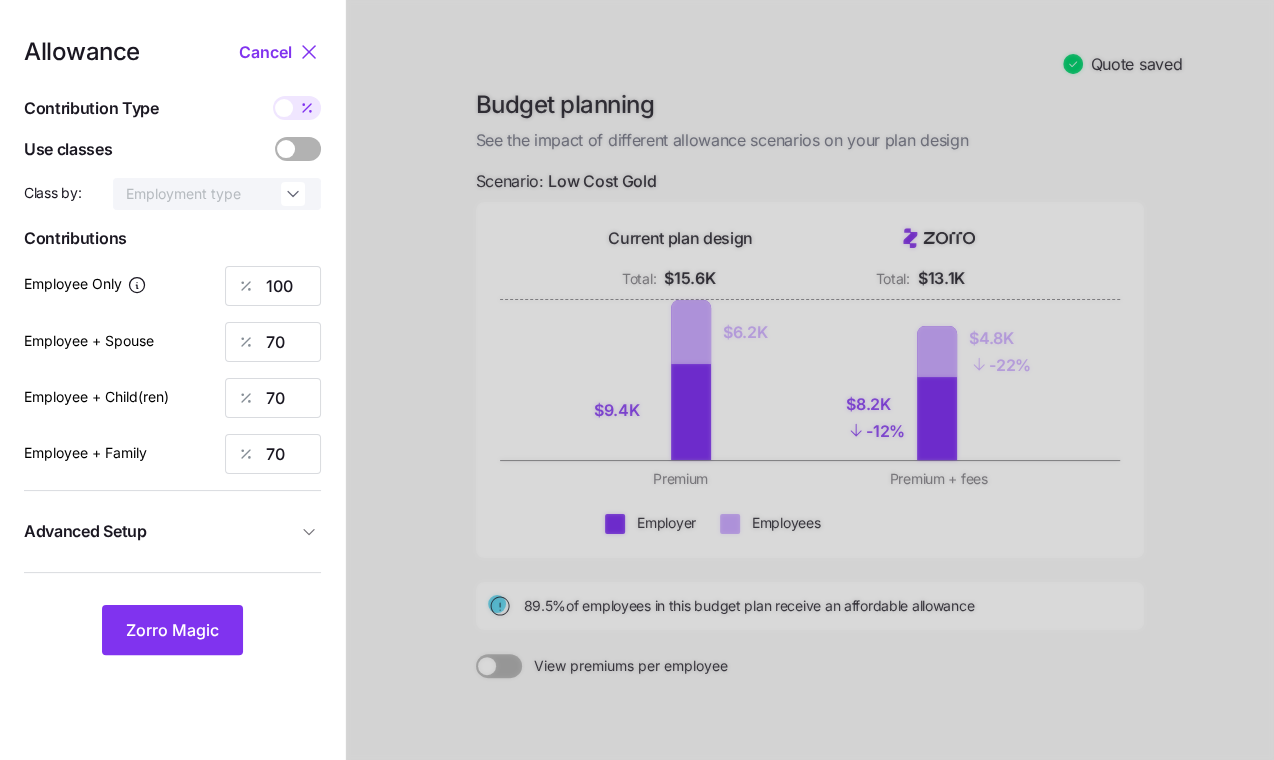click on "Advanced Setup" at bounding box center (160, 531) 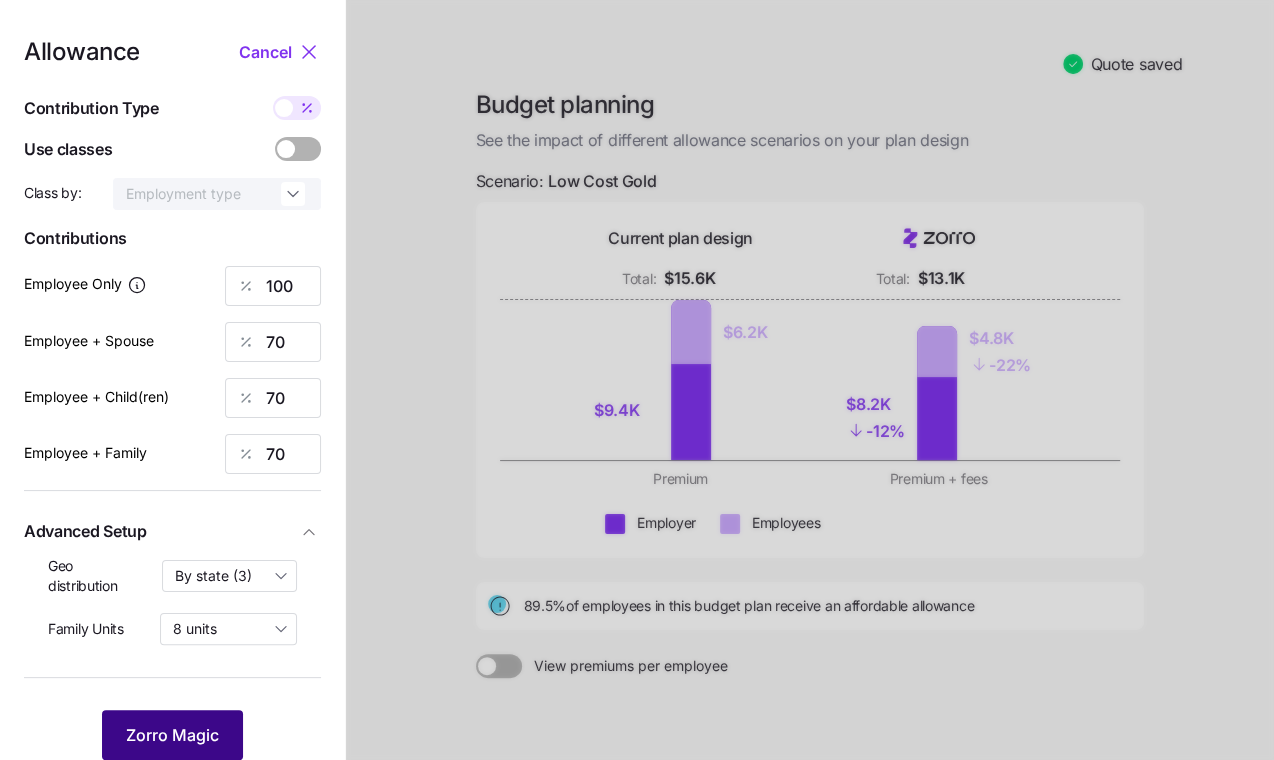 click on "Zorro Magic" at bounding box center [172, 735] 